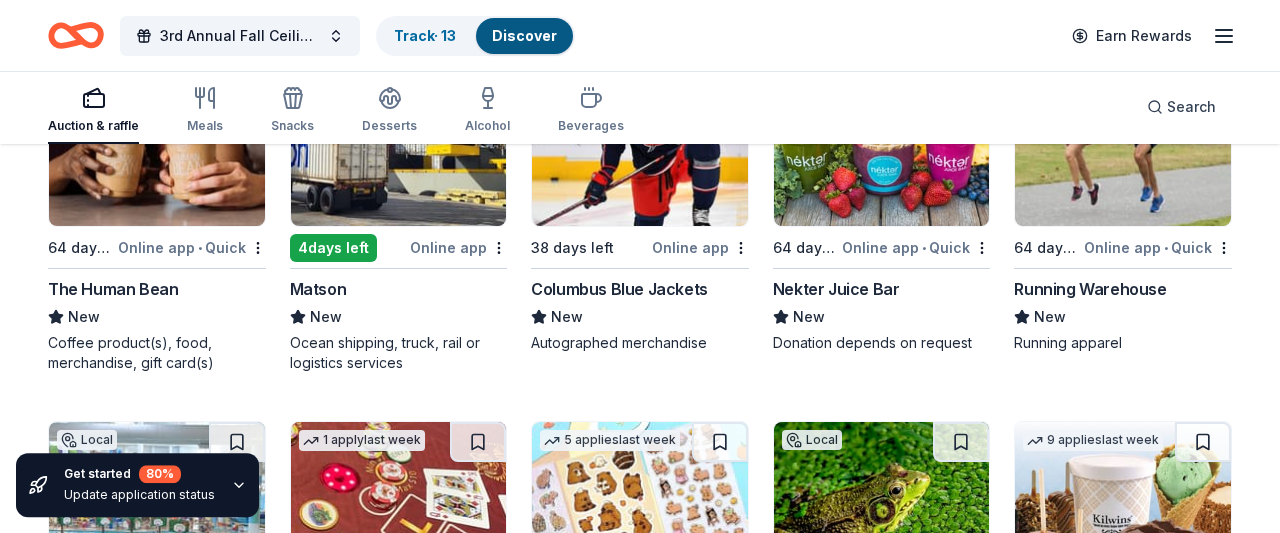 scroll, scrollTop: 6842, scrollLeft: 0, axis: vertical 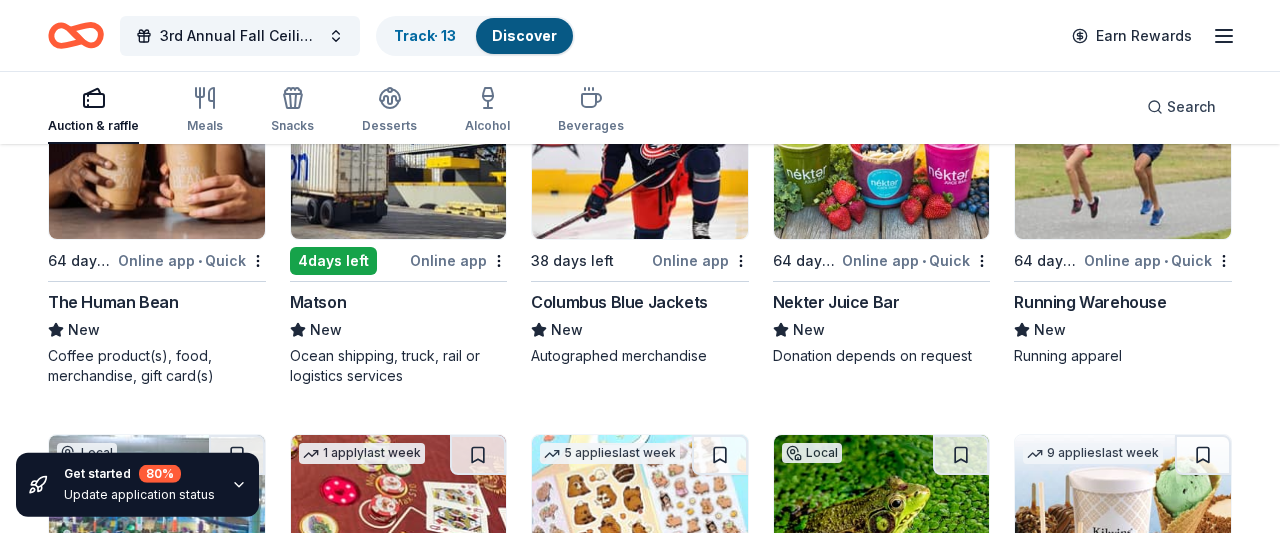 click on "Running Warehouse" at bounding box center (1090, 302) 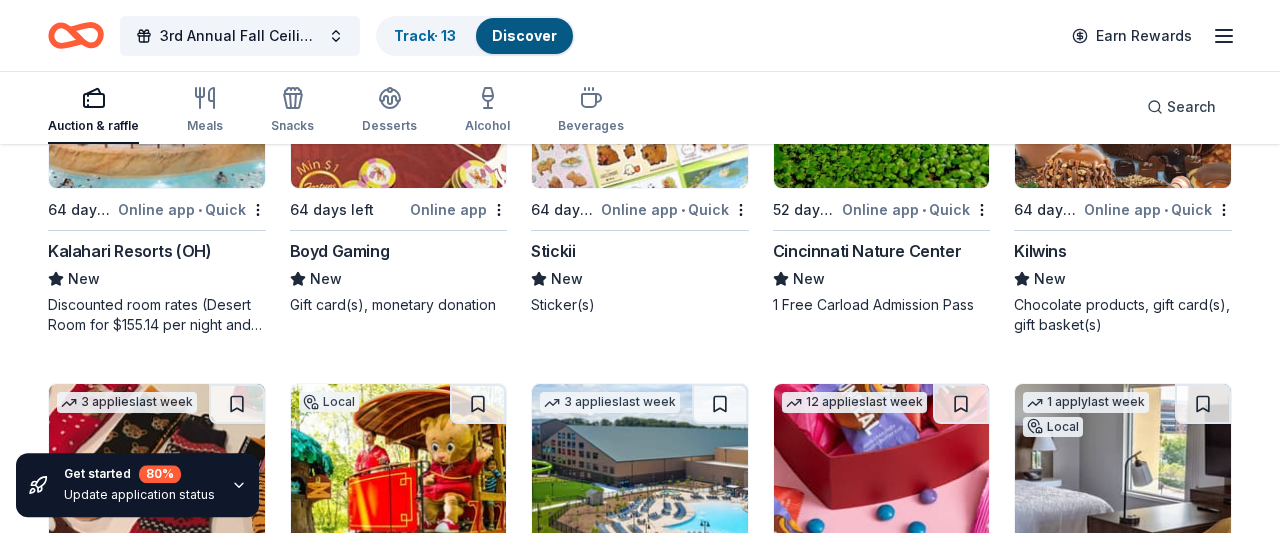 scroll, scrollTop: 7294, scrollLeft: 0, axis: vertical 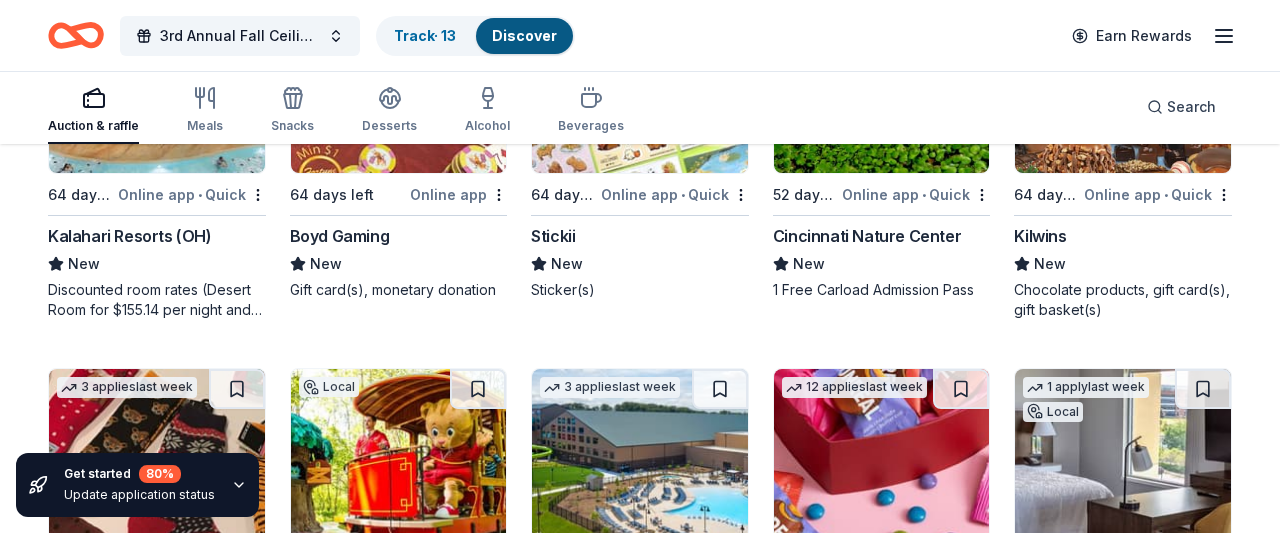 click on "Local 64 days left Online app • Quick Kalahari Resorts (OH) New Discounted room rates (Desert Room for $155.14 per night and Combination Suite at $235.39 per night), discounted waterpark day passes ($35 per pass, limited to a total of 6 passes)" at bounding box center [157, 151] 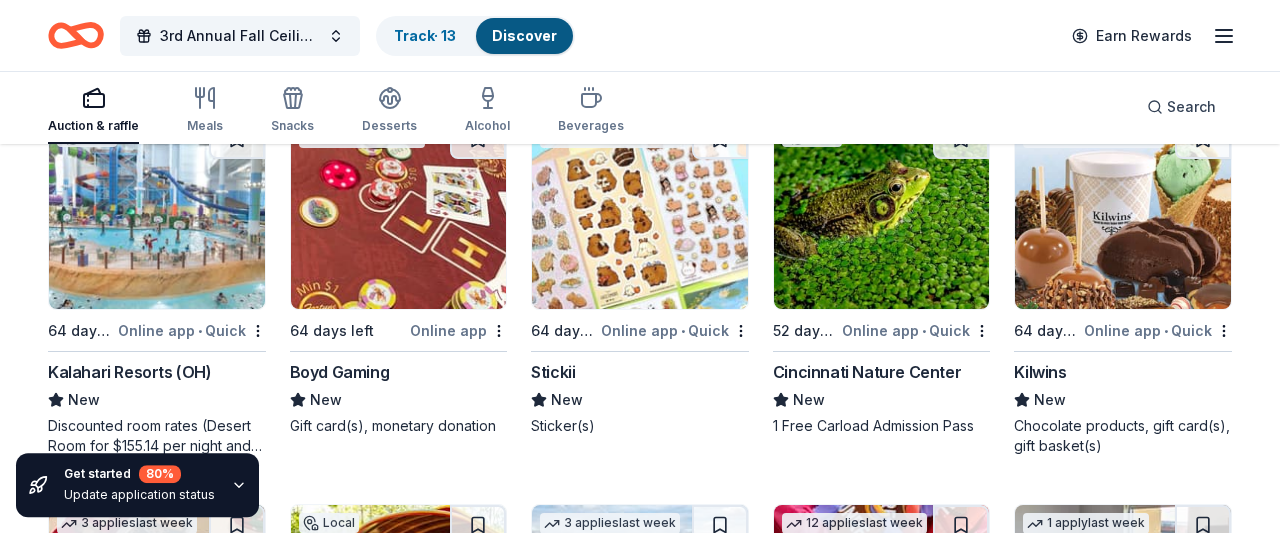 scroll, scrollTop: 7156, scrollLeft: 0, axis: vertical 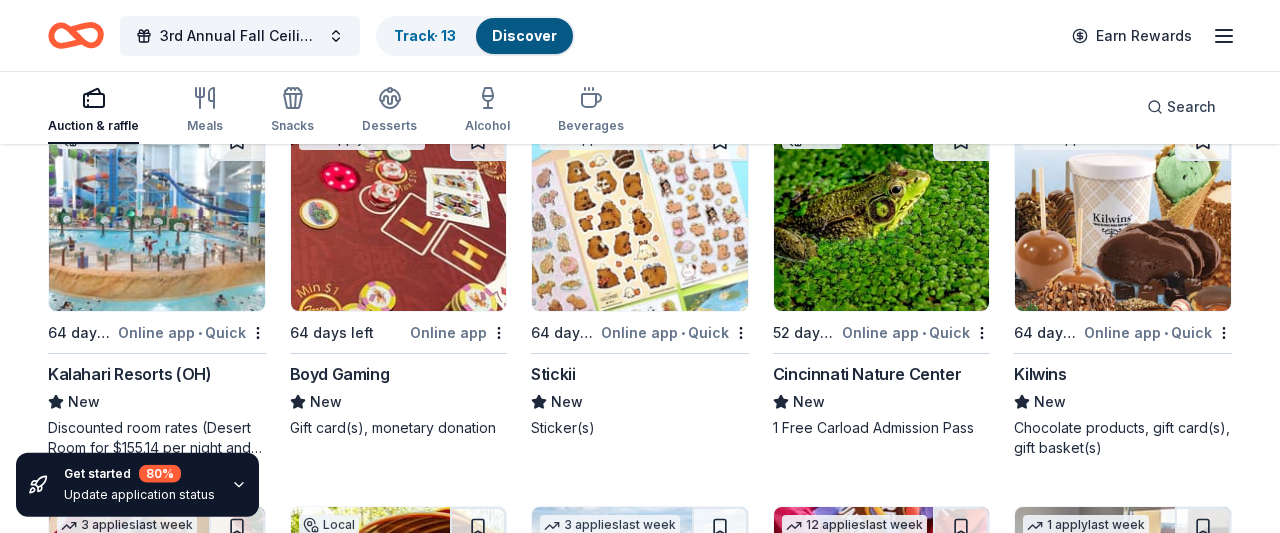 click on "Kilwins" at bounding box center [1040, 374] 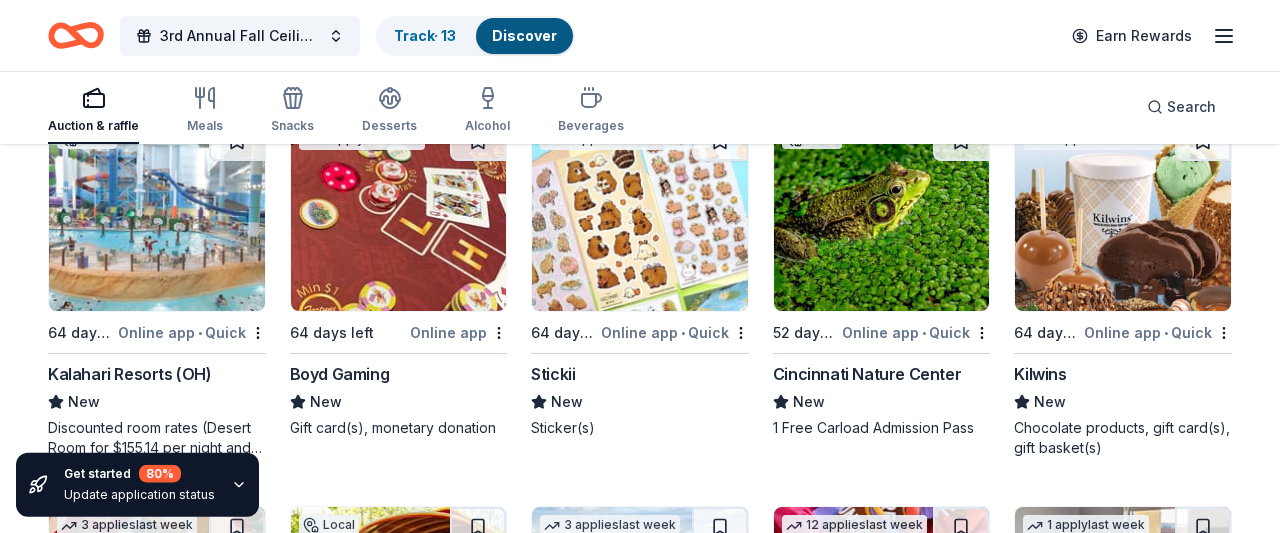 scroll, scrollTop: 7182, scrollLeft: 0, axis: vertical 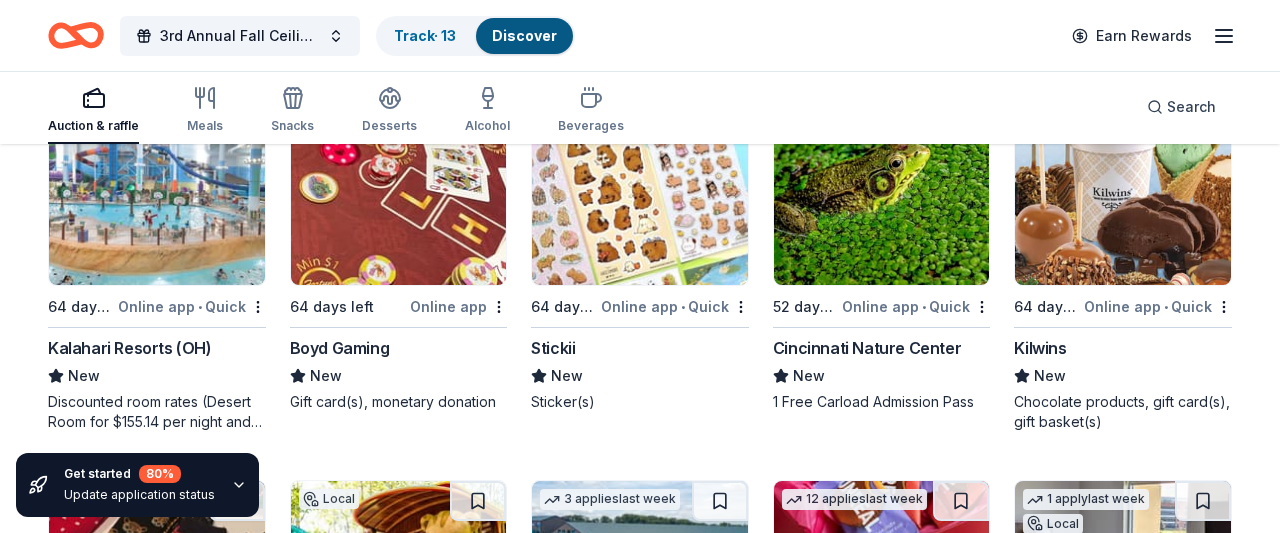 click on "Stickii" at bounding box center [553, 348] 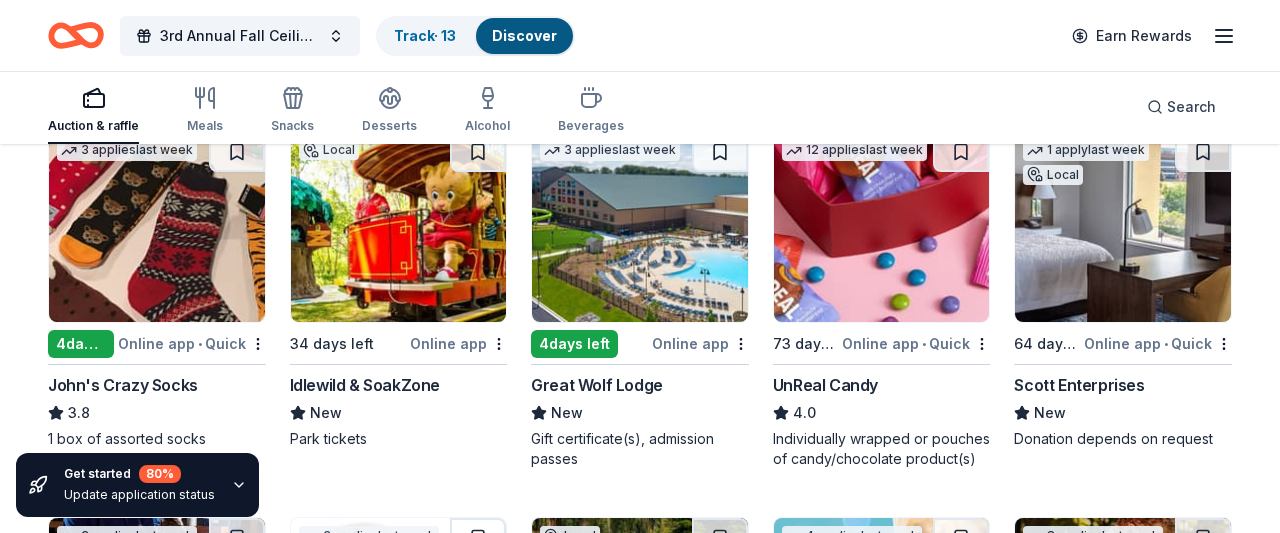 scroll, scrollTop: 7528, scrollLeft: 0, axis: vertical 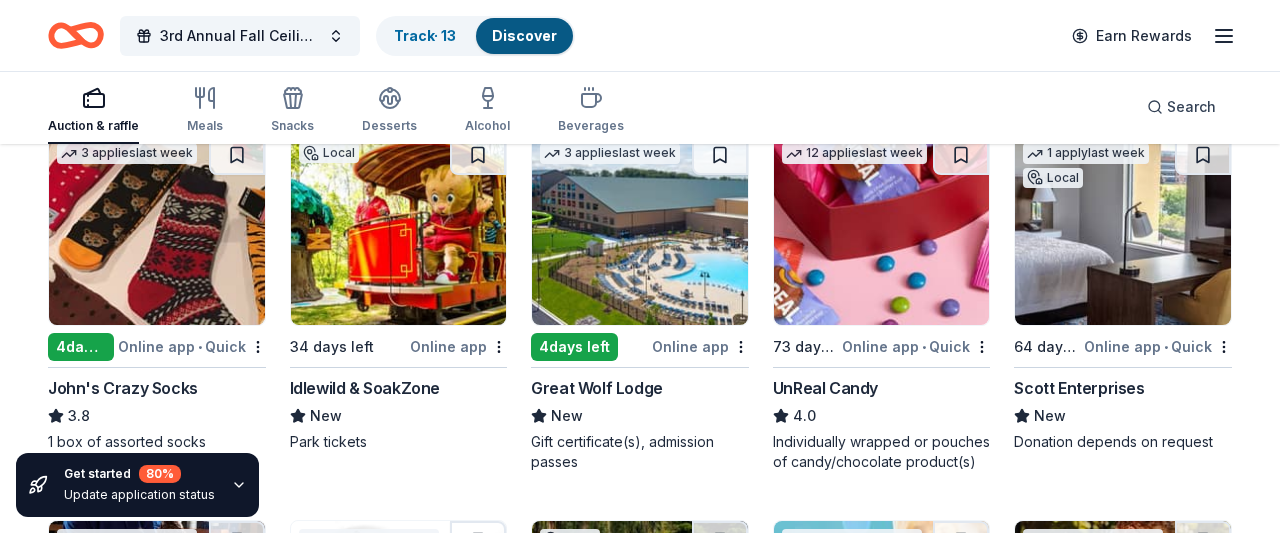 click on "John's Crazy Socks" at bounding box center (123, 388) 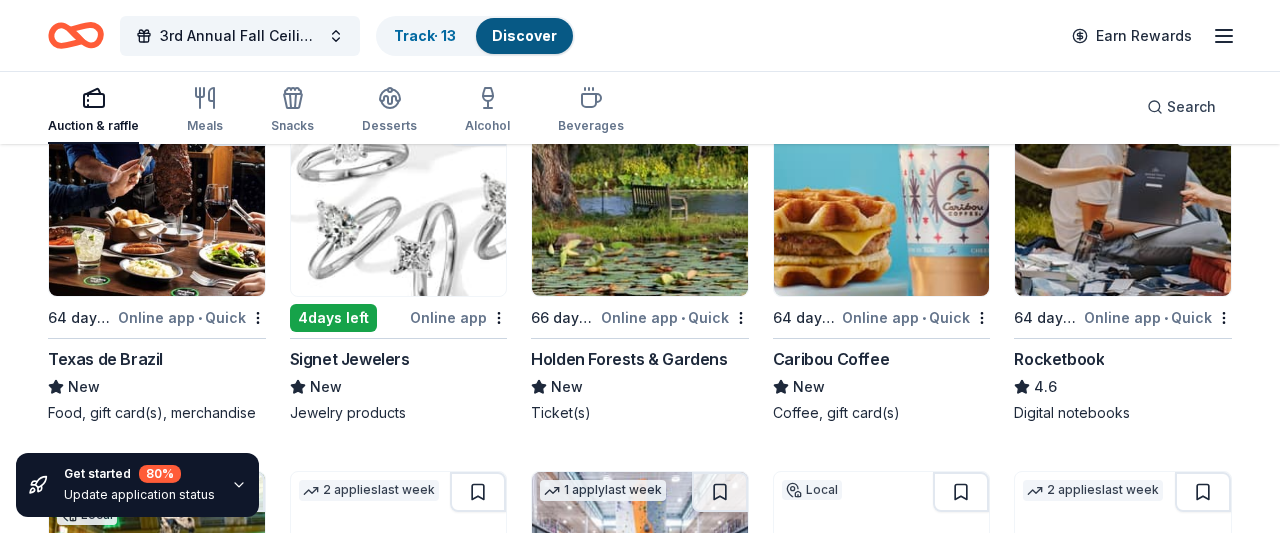 scroll, scrollTop: 7944, scrollLeft: 0, axis: vertical 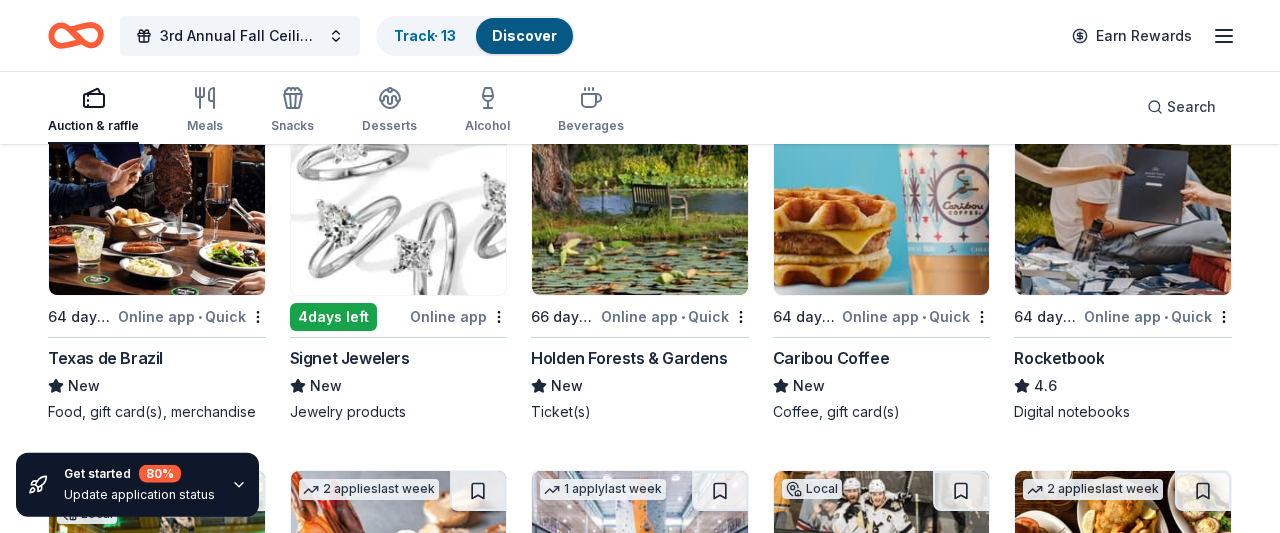 click on "Signet Jewelers" at bounding box center [350, 358] 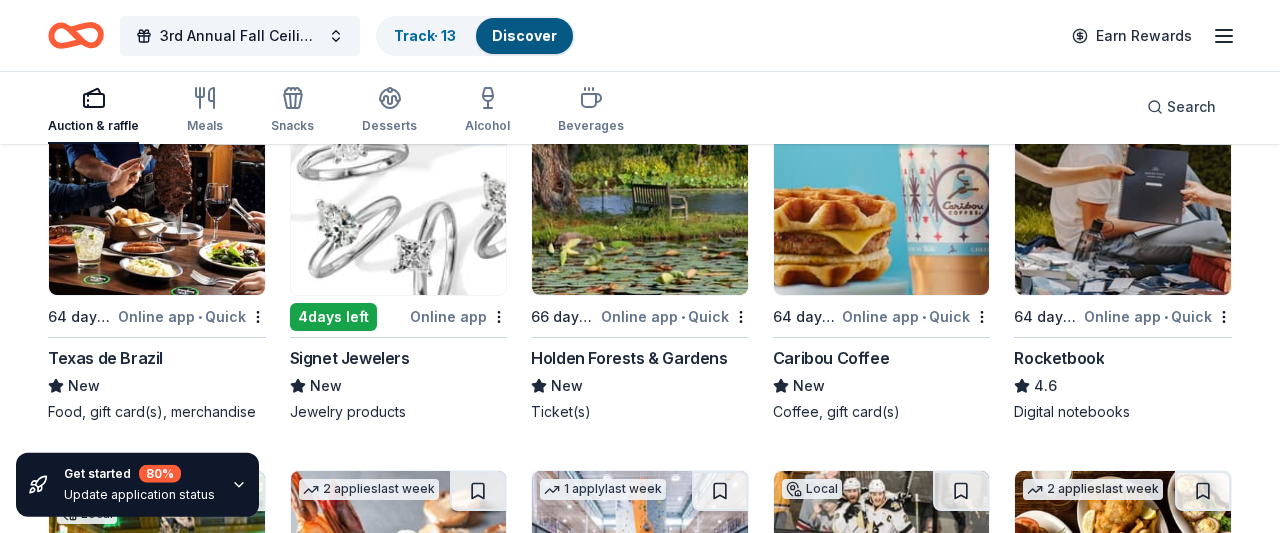 click on "Caribou Coffee" at bounding box center [831, 358] 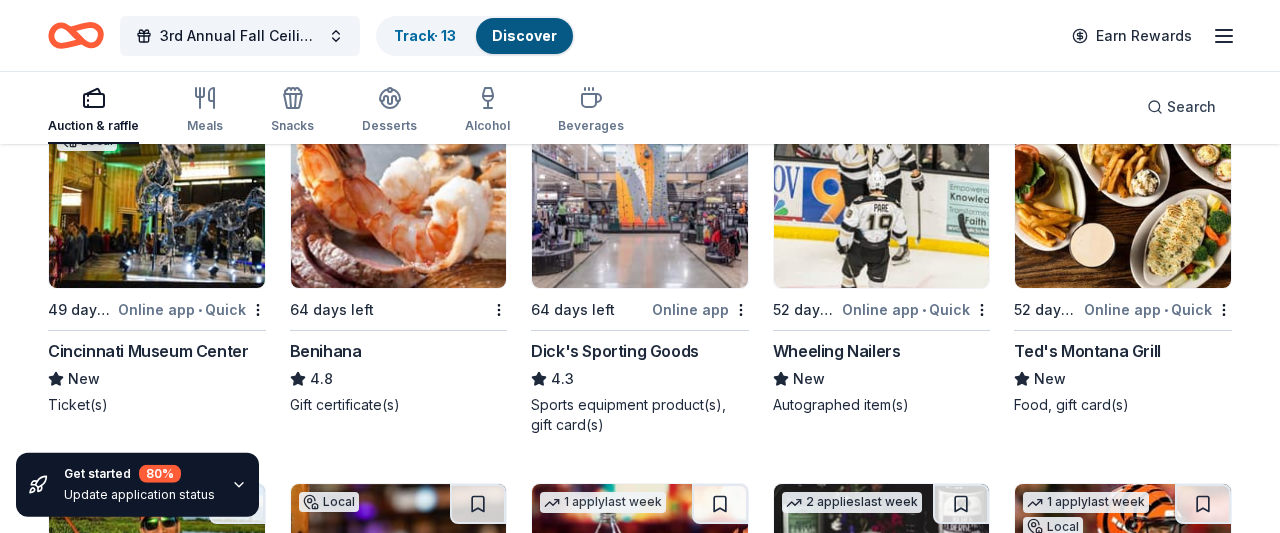 scroll, scrollTop: 8324, scrollLeft: 0, axis: vertical 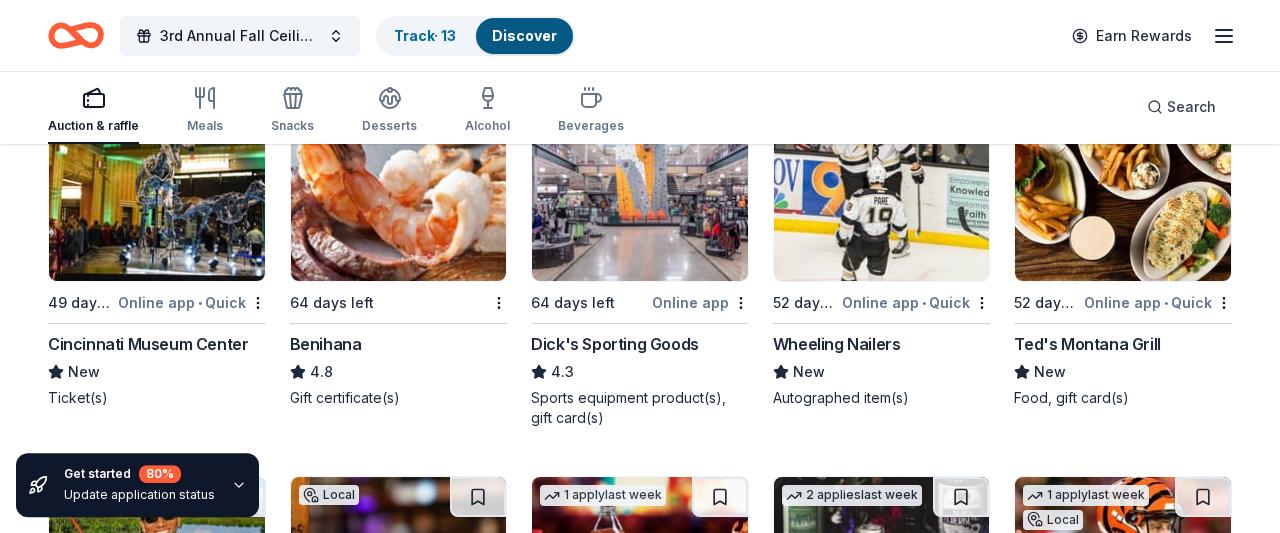 click on "Cincinnati Museum Center" at bounding box center (148, 344) 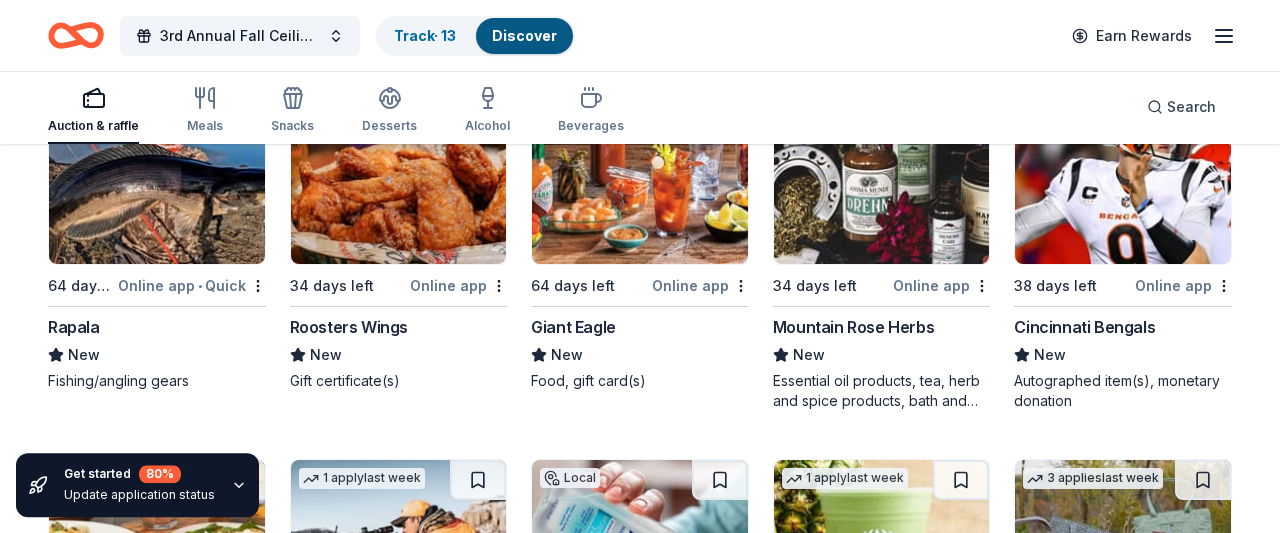 scroll, scrollTop: 8756, scrollLeft: 0, axis: vertical 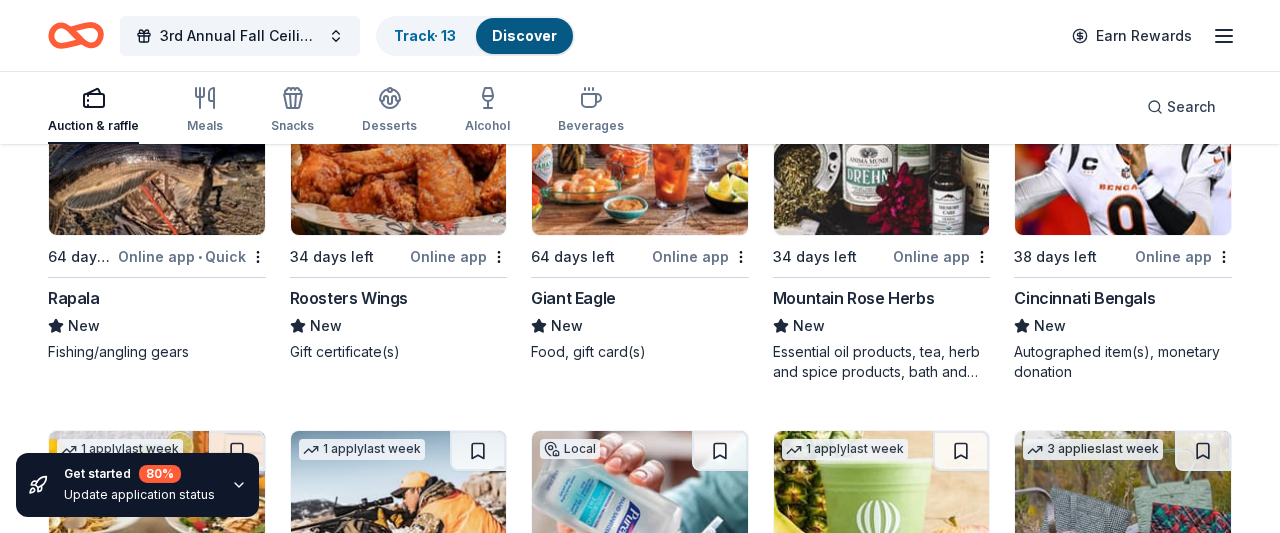 click on "Cincinnati Bengals" at bounding box center (1084, 298) 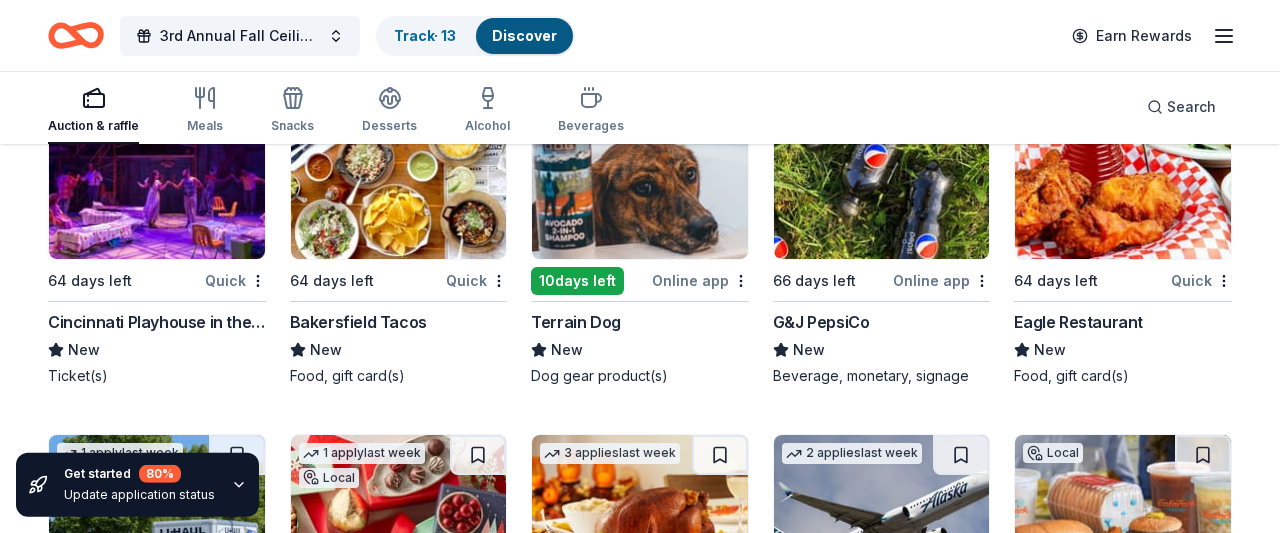 scroll, scrollTop: 9504, scrollLeft: 0, axis: vertical 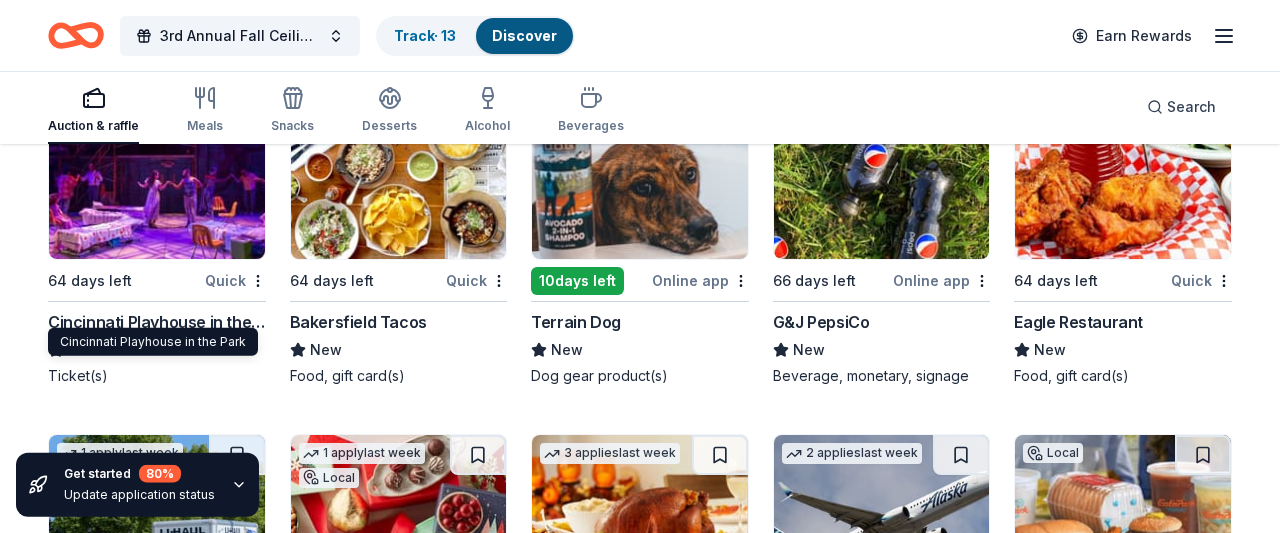 click on "Cincinnati Playhouse in the Park" at bounding box center (157, 322) 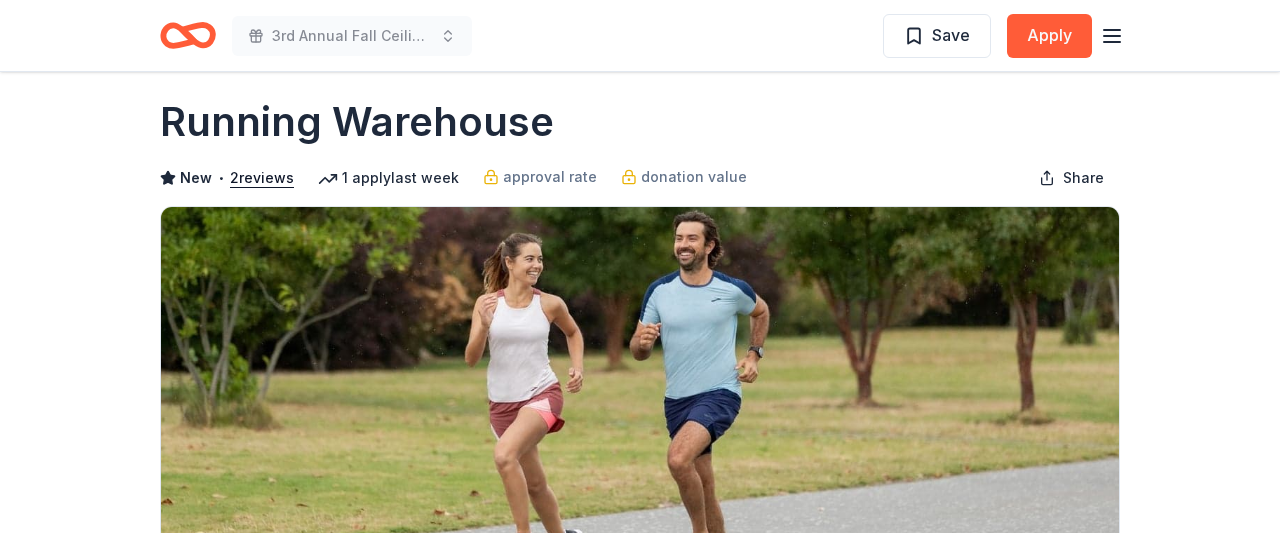 scroll, scrollTop: 16, scrollLeft: 0, axis: vertical 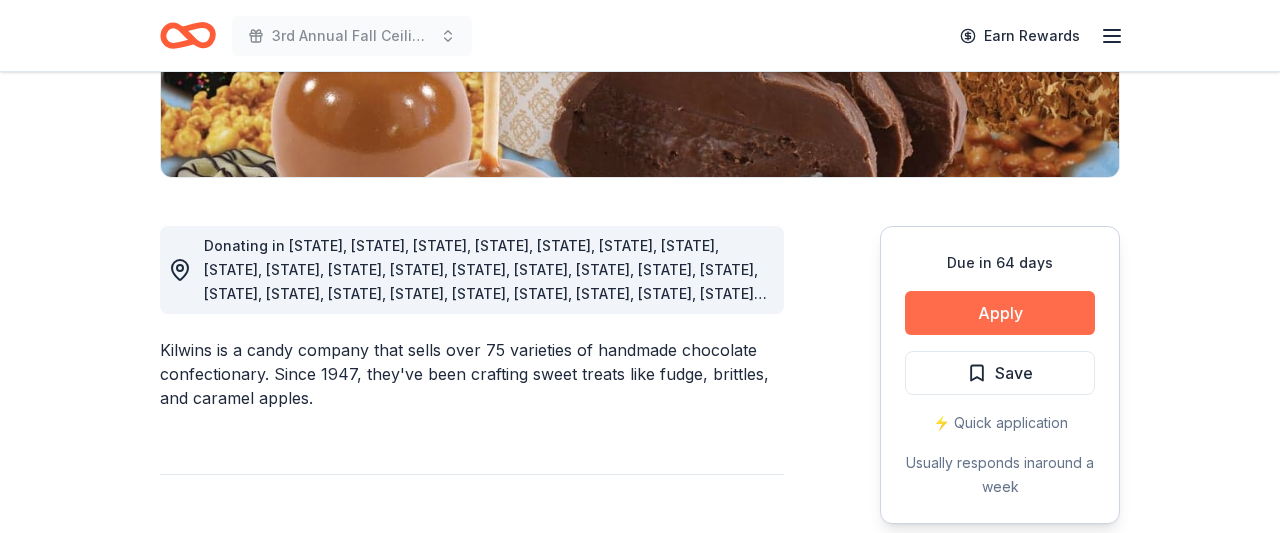 click on "Apply" at bounding box center (1000, 313) 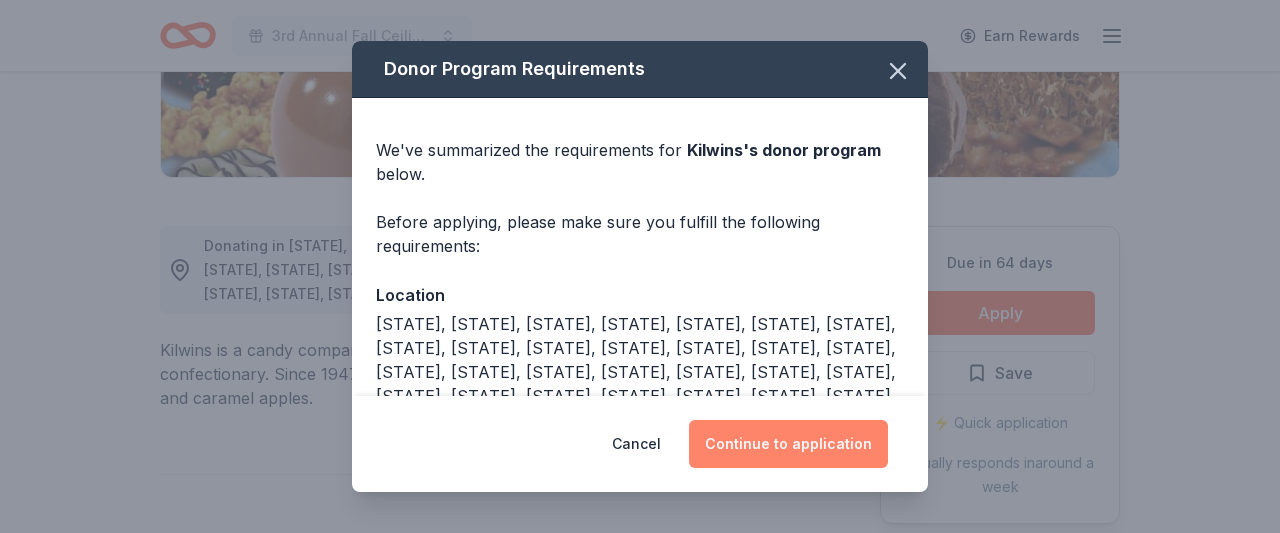 click on "Continue to application" at bounding box center (788, 444) 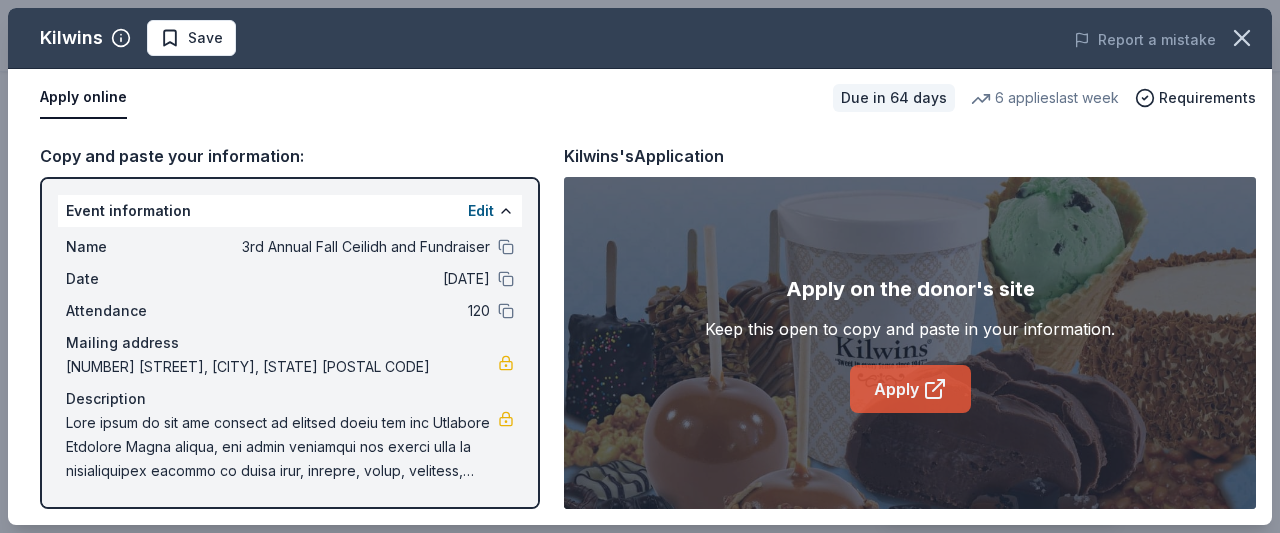 click on "Apply" at bounding box center (910, 389) 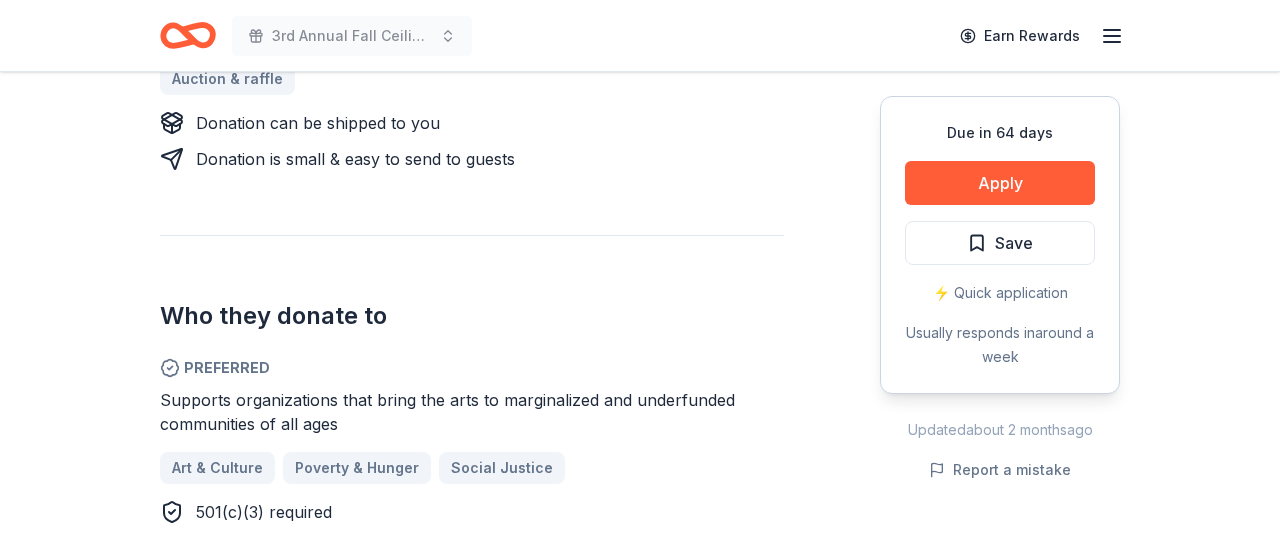 scroll, scrollTop: 930, scrollLeft: 0, axis: vertical 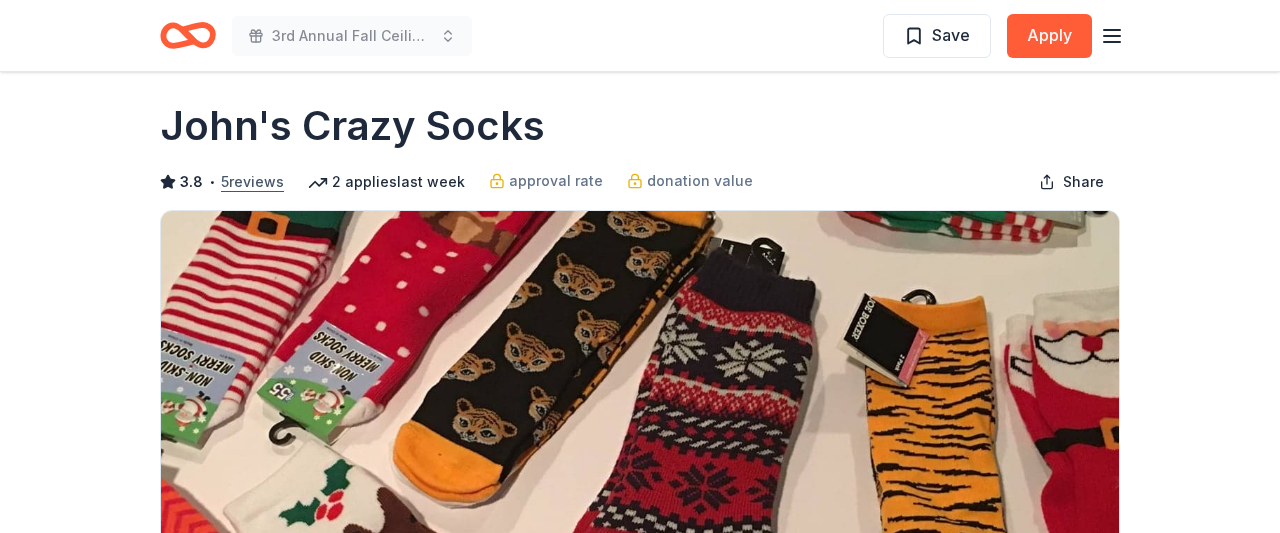 click on "5  reviews" at bounding box center (252, 182) 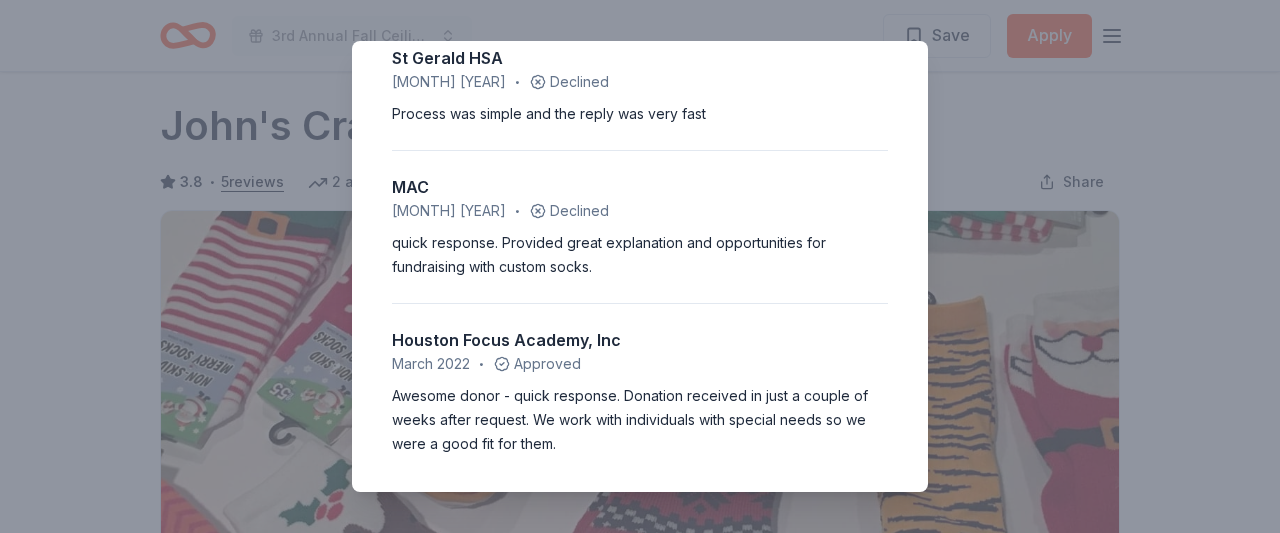 scroll, scrollTop: 359, scrollLeft: 0, axis: vertical 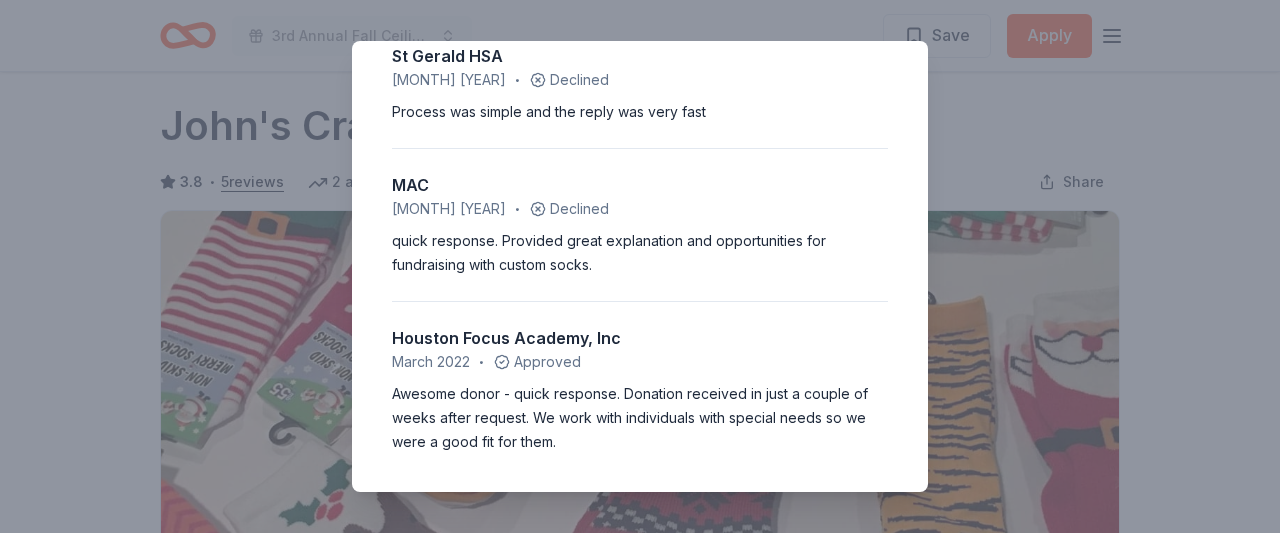 click on "3.8 • 5  reviews The KID-FIT Preschool Health and Fitness Organization February 2024 • Declined They weren't even willing to give away one free pair of their socks.  More like an avenue to get us to buy their product. Rescue Ridge April 2023 • Declined They promptly said no but offered to sell us product. St Gerald HSA February 2023 • Declined Process was simple and the reply was very fast MAC February 2023 • Declined quick response. Provided great explanation and opportunities for fundraising with custom socks. Houston Focus Academy, Inc March 2022 • Approved Awesome donor - quick response. Donation received in just a couple of weeks after request. We work with individuals with special needs so we were a good fit for them." at bounding box center (640, 266) 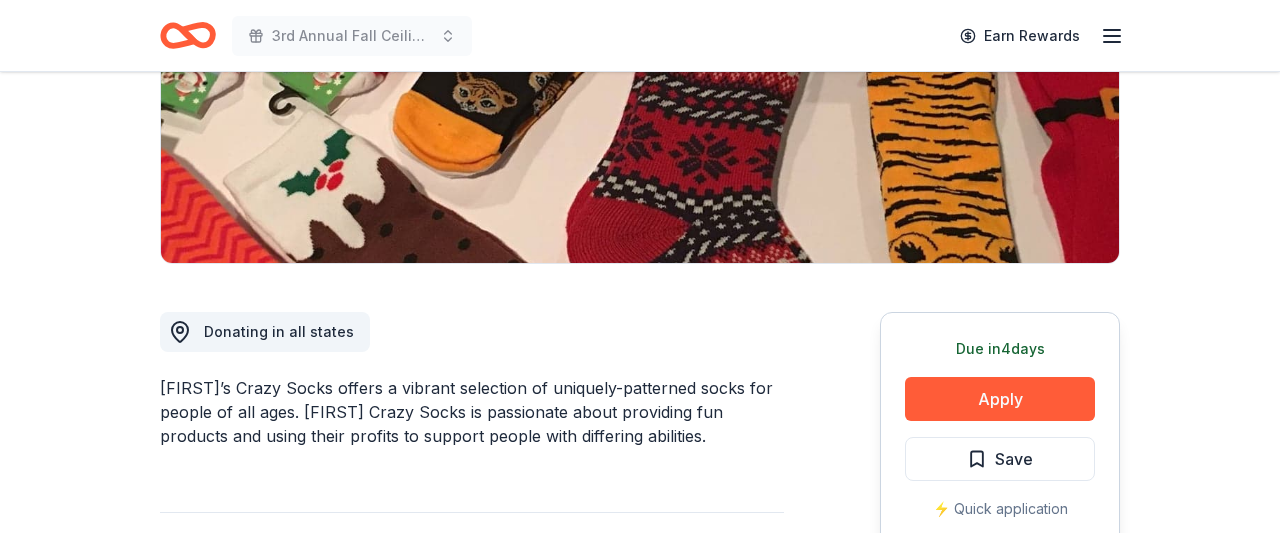scroll, scrollTop: 366, scrollLeft: 0, axis: vertical 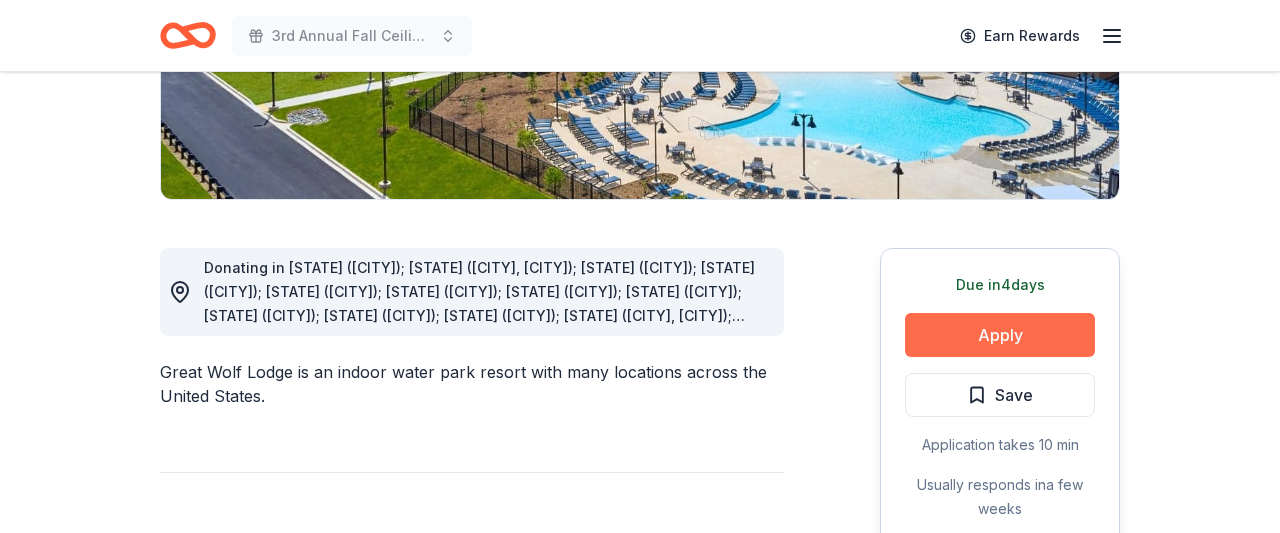 click on "Apply" at bounding box center [1000, 335] 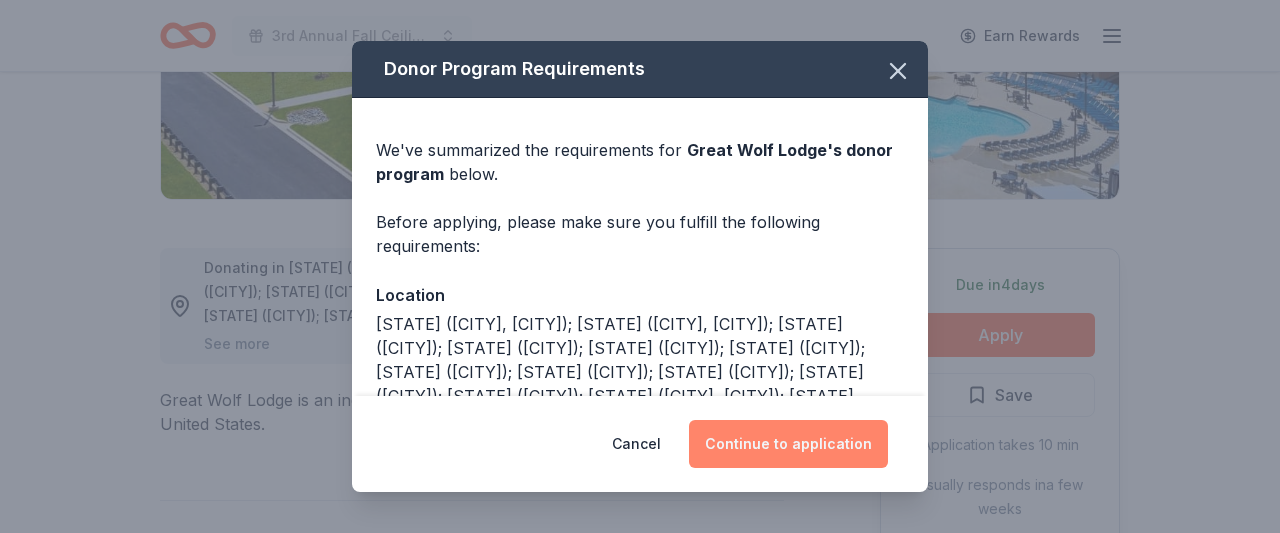 click on "Continue to application" at bounding box center [788, 444] 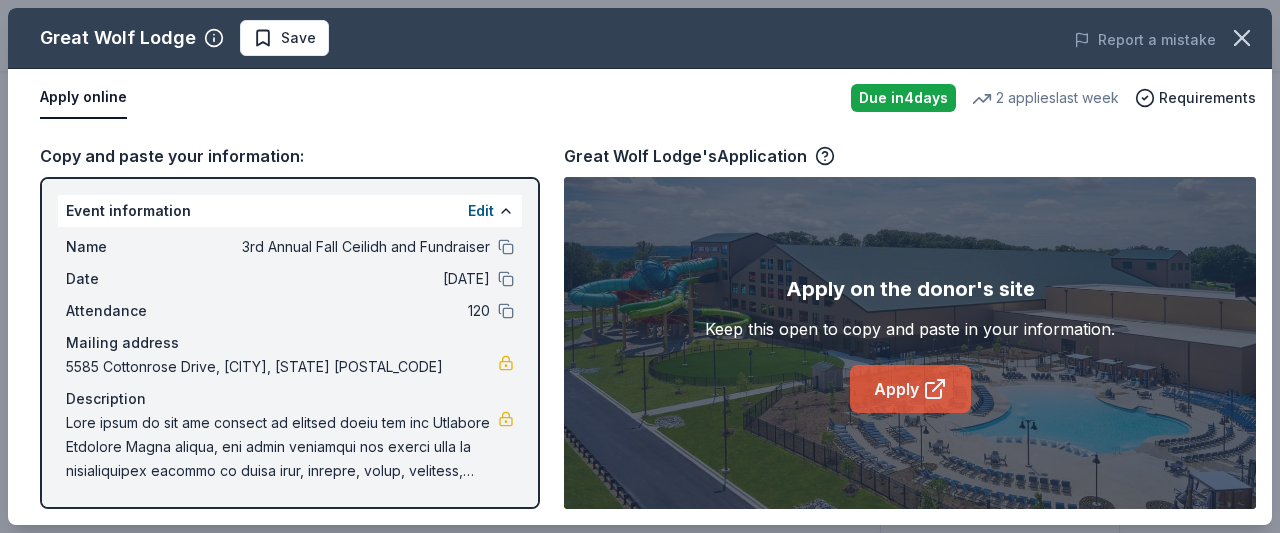 click on "Apply" at bounding box center [910, 389] 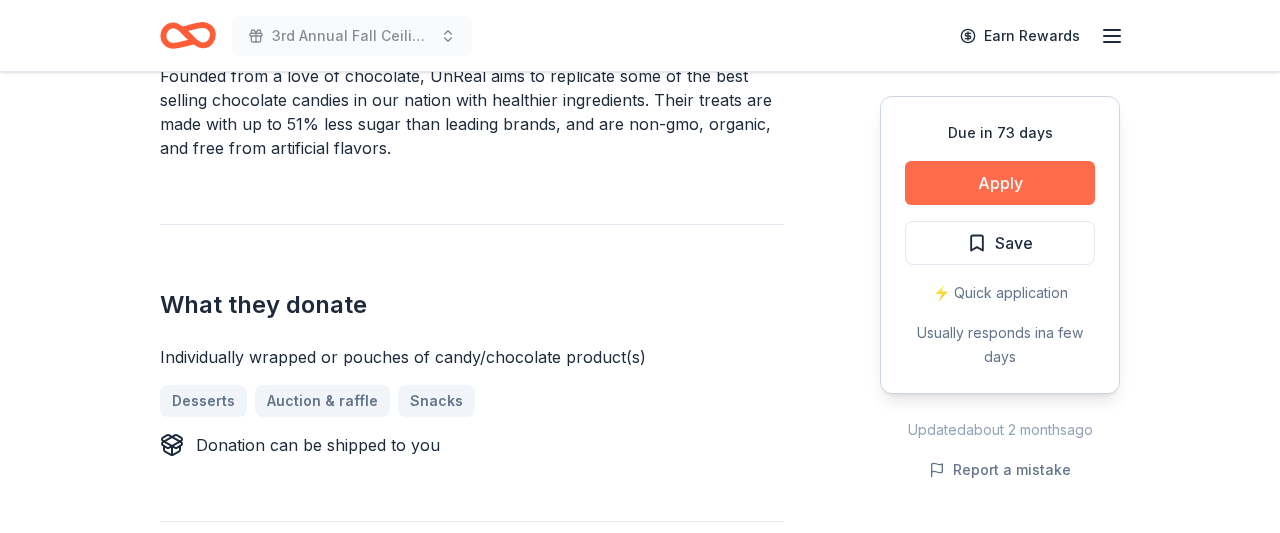scroll, scrollTop: 655, scrollLeft: 0, axis: vertical 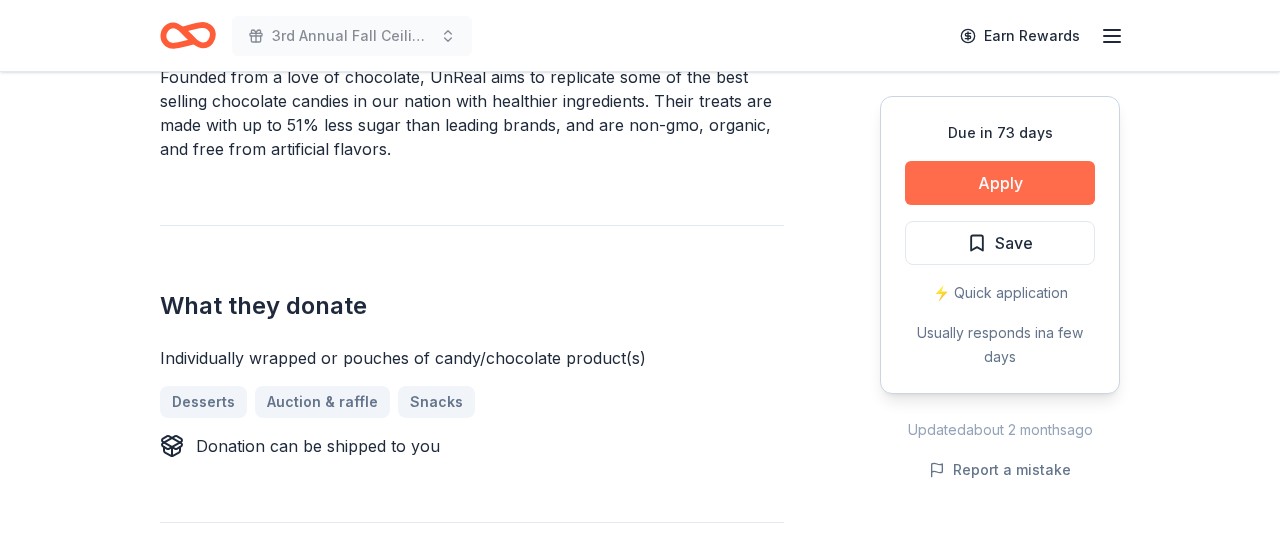 click on "Apply" at bounding box center [1000, 183] 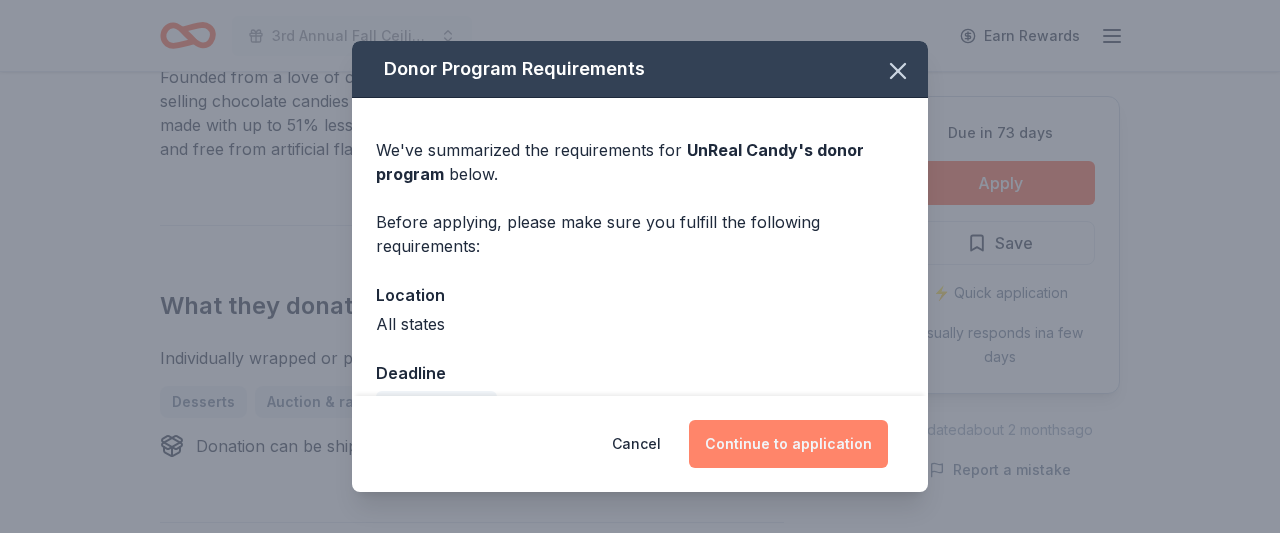 click on "Continue to application" at bounding box center (788, 444) 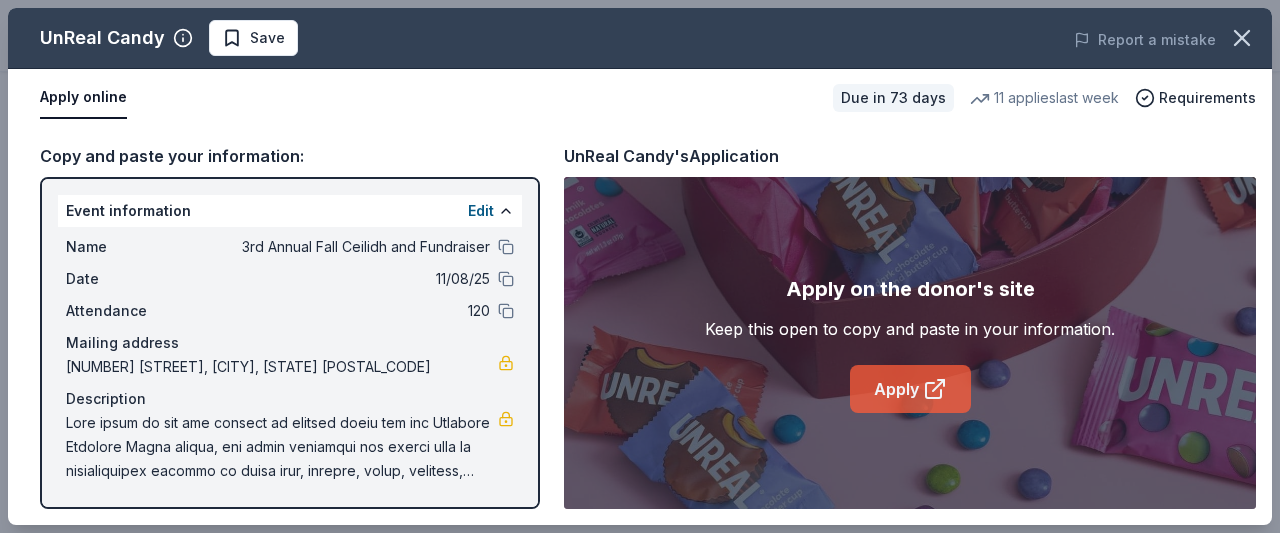 click on "Apply" at bounding box center [910, 389] 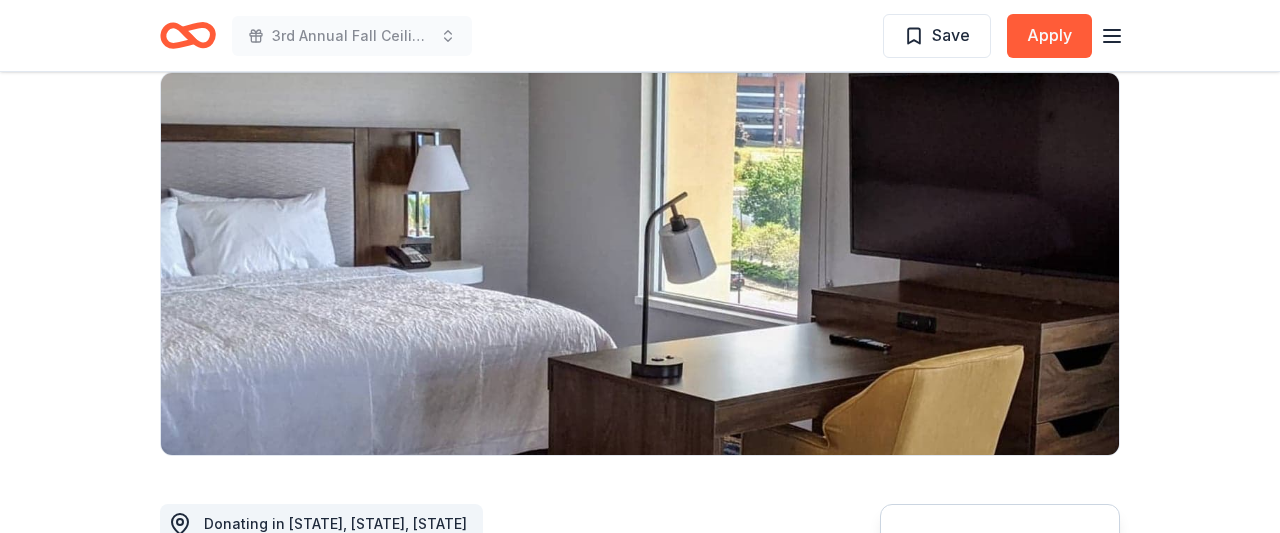 scroll, scrollTop: 152, scrollLeft: 0, axis: vertical 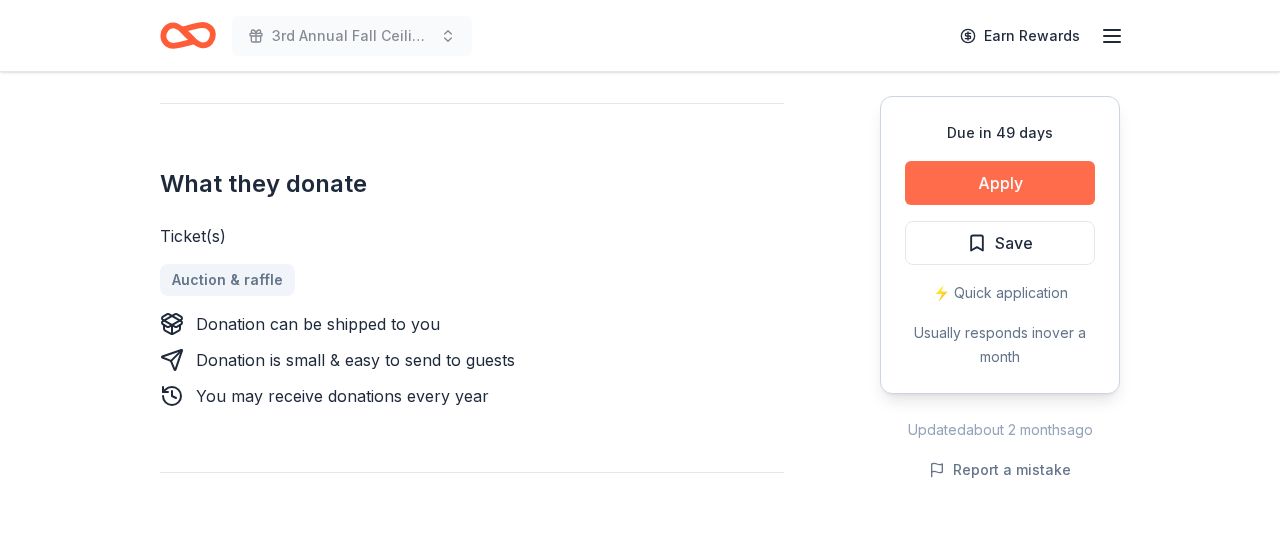 click on "Apply" at bounding box center (1000, 183) 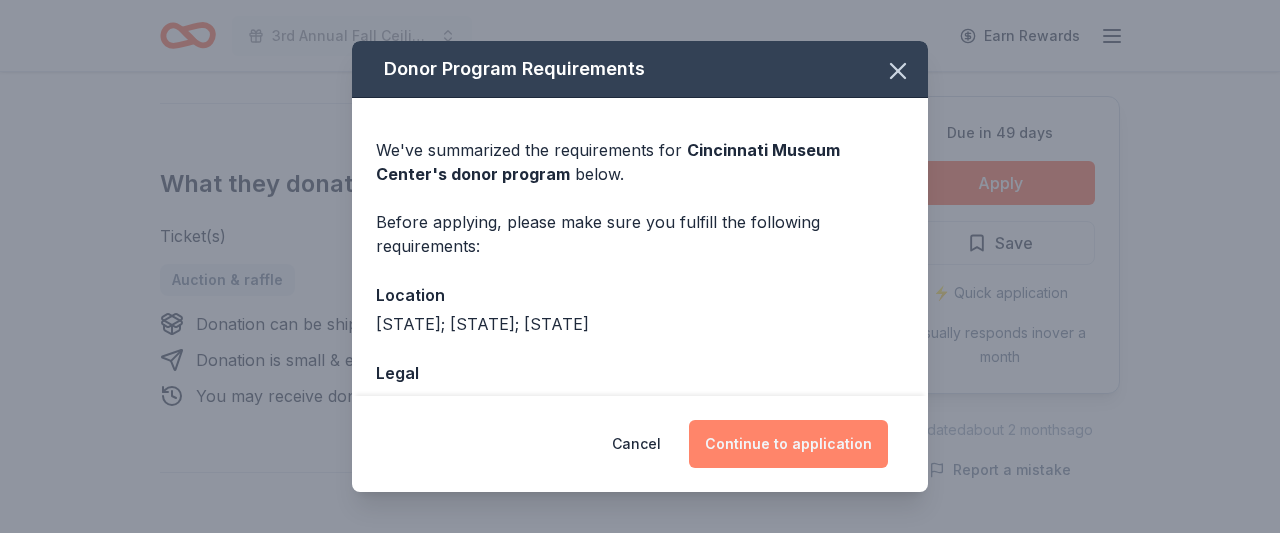 click on "Continue to application" at bounding box center (788, 444) 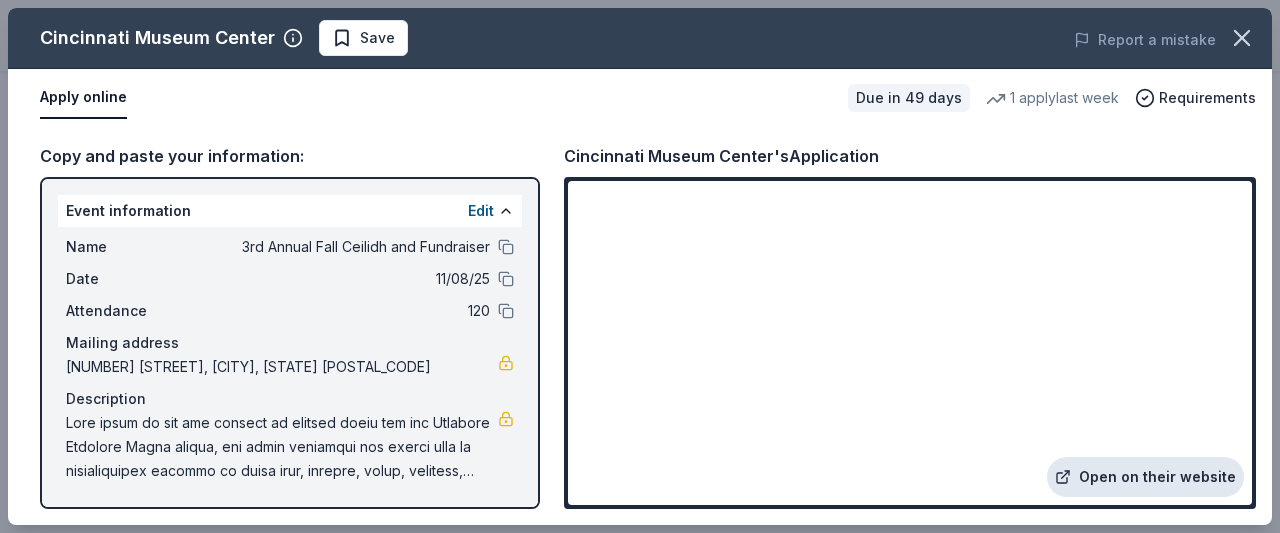 click on "Open on their website" at bounding box center [1145, 477] 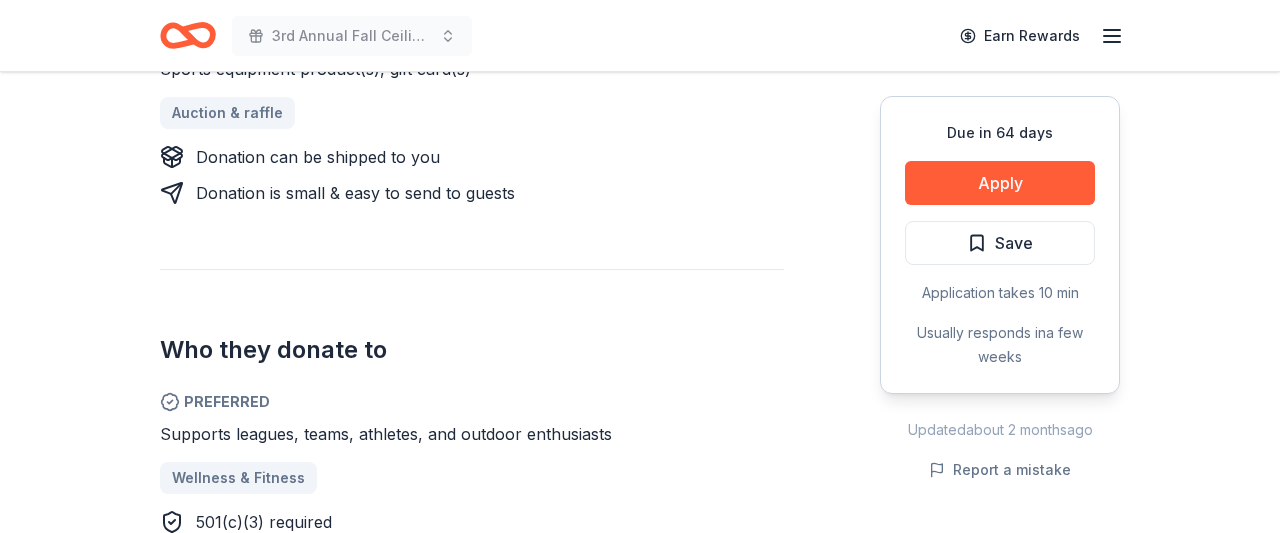 scroll, scrollTop: 893, scrollLeft: 0, axis: vertical 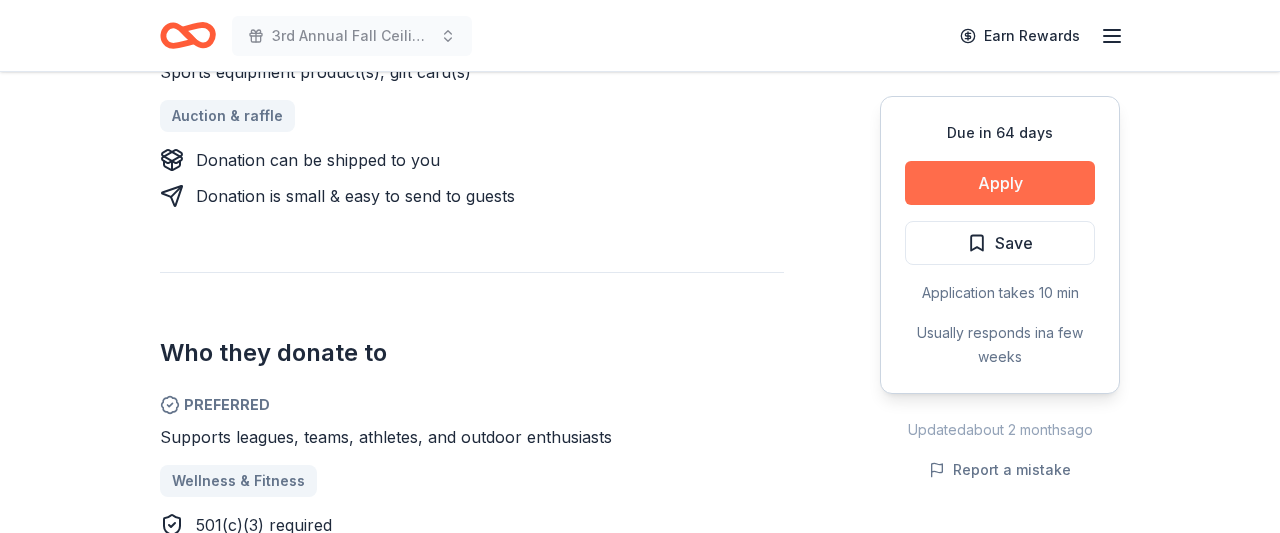 click on "Apply" at bounding box center (1000, 183) 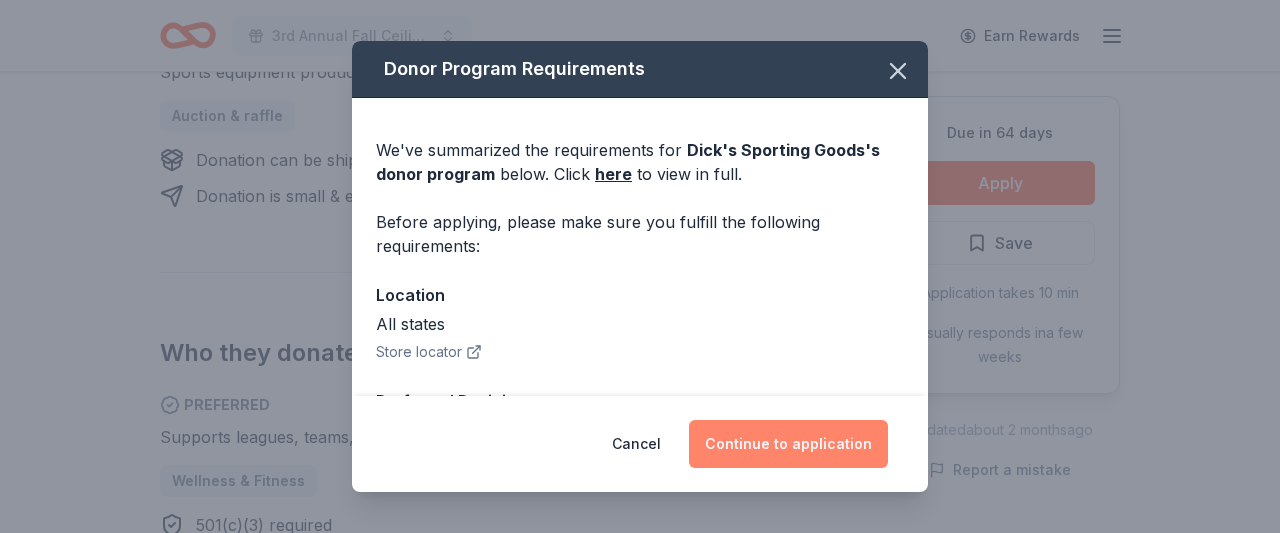 click on "Continue to application" at bounding box center [788, 444] 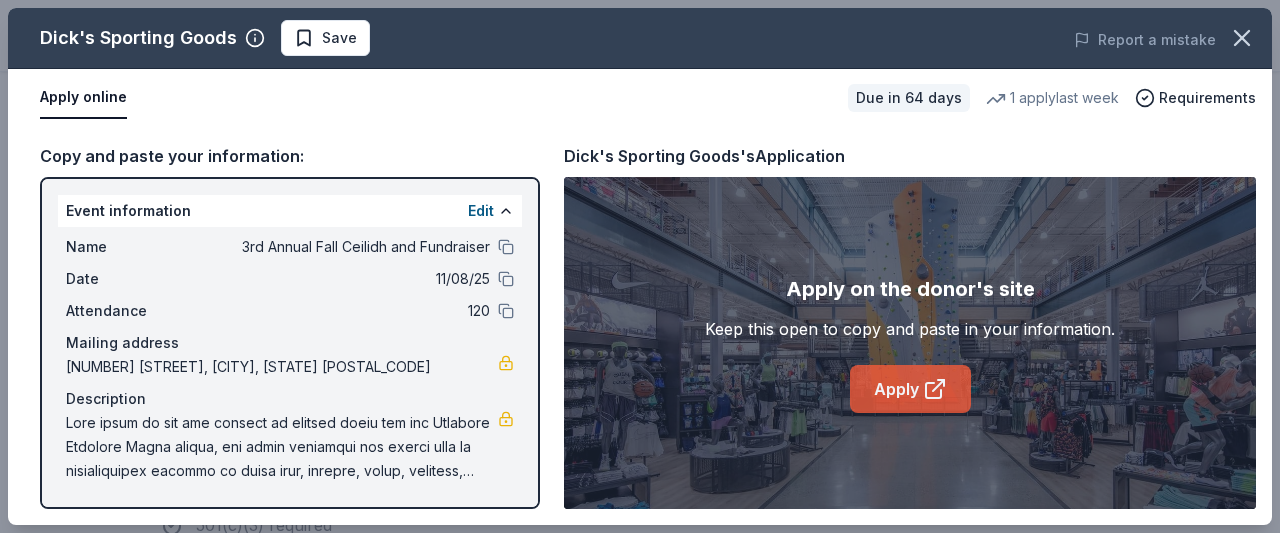 click on "Apply" at bounding box center [910, 389] 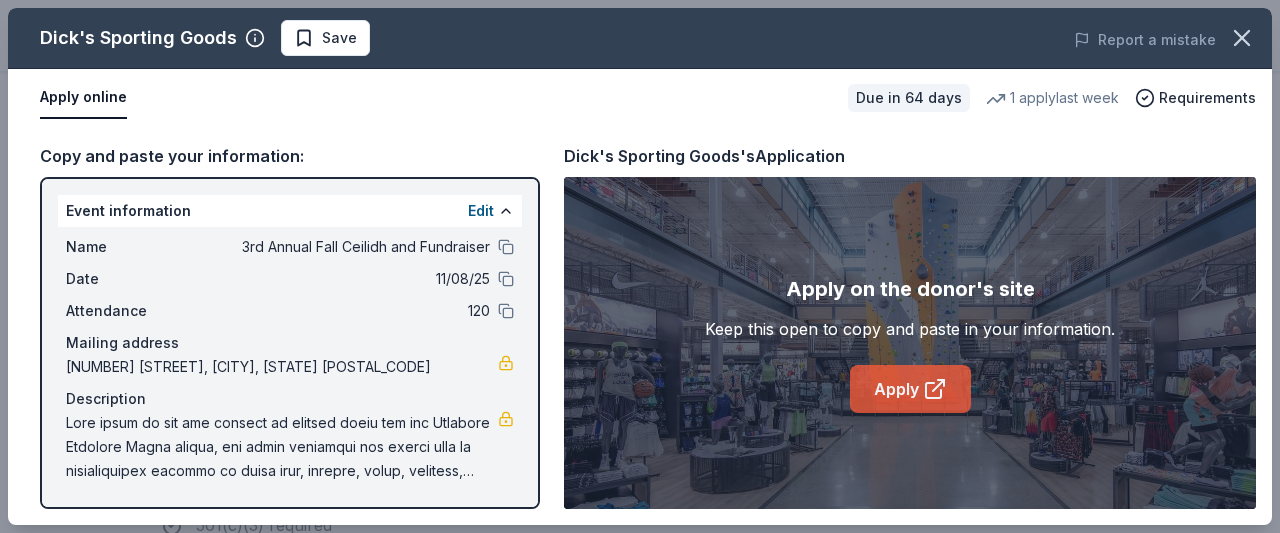 click on "Apply" at bounding box center [910, 389] 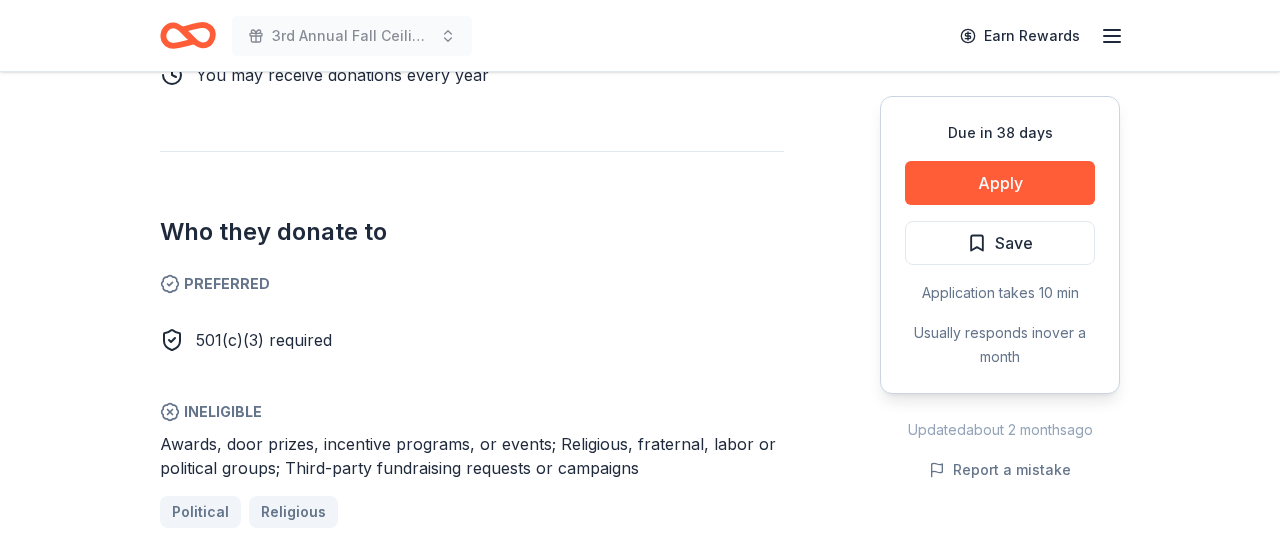 scroll, scrollTop: 1121, scrollLeft: 0, axis: vertical 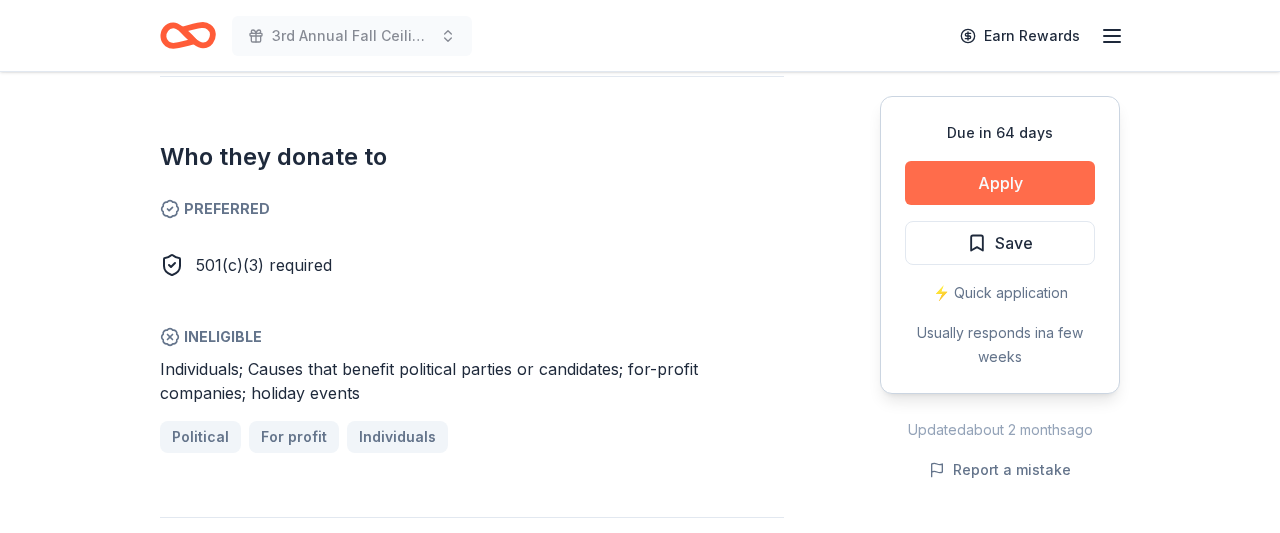 click on "Apply" at bounding box center [1000, 183] 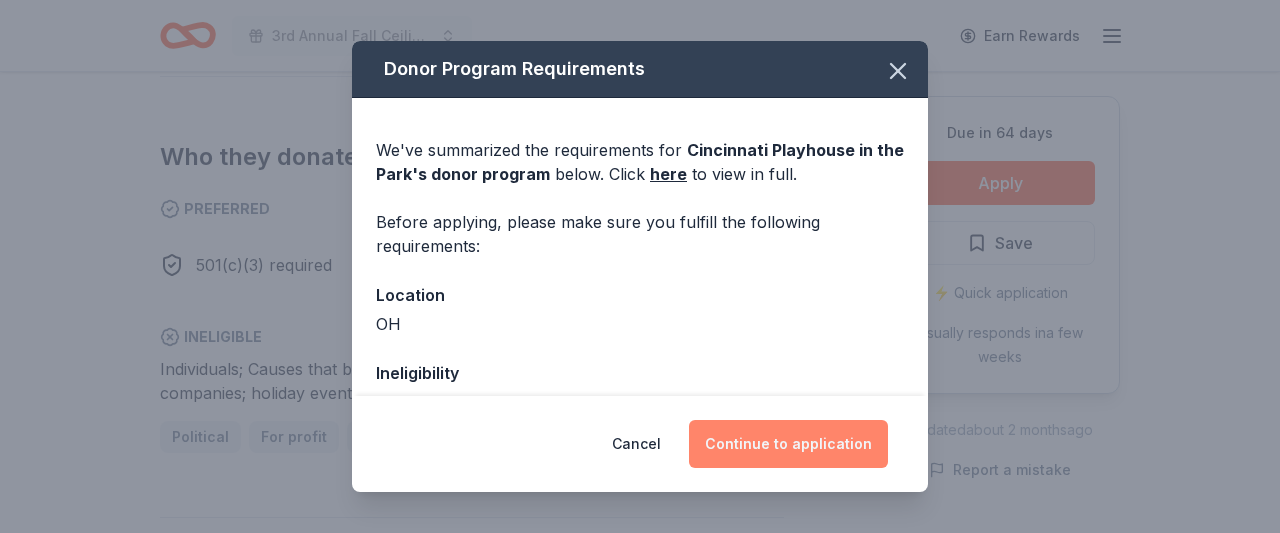 click on "Continue to application" at bounding box center (788, 444) 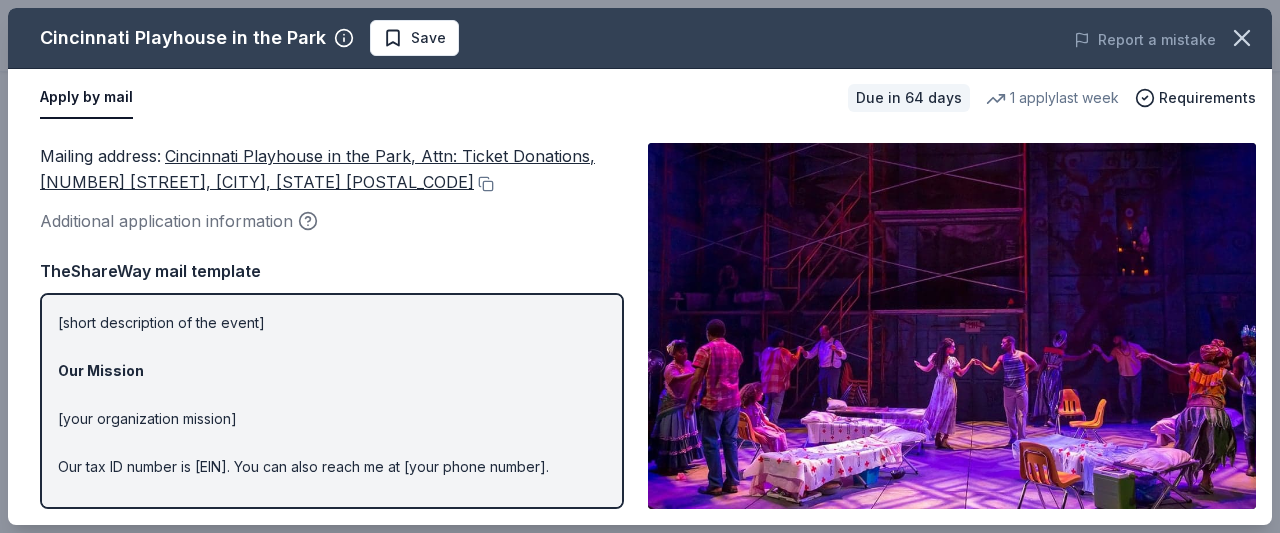 scroll, scrollTop: 346, scrollLeft: 0, axis: vertical 